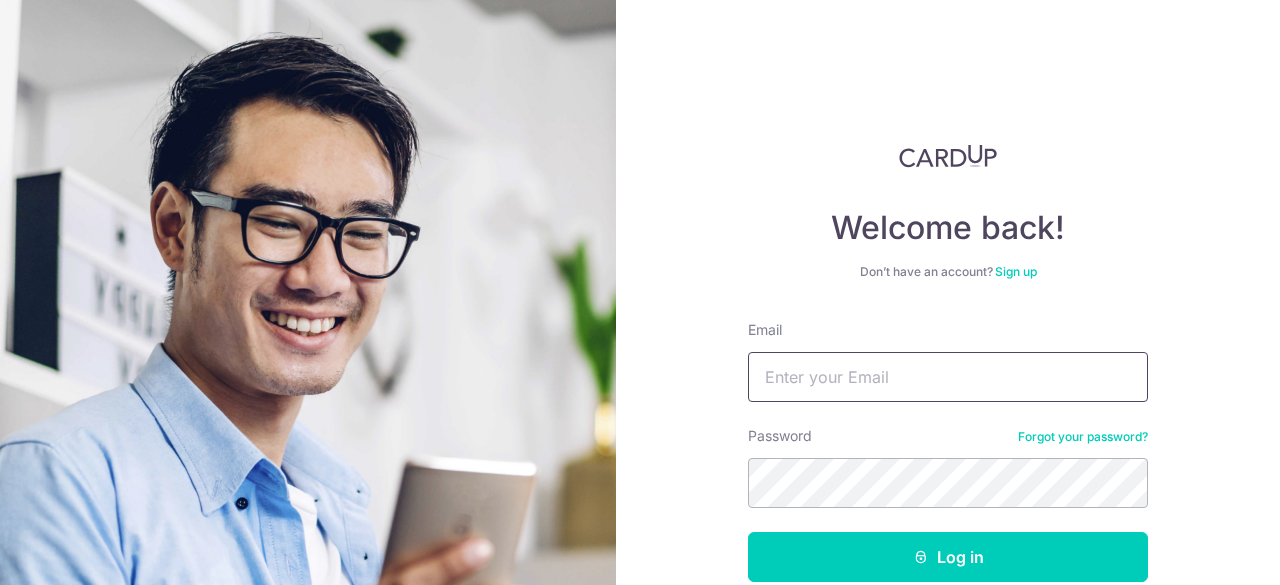 scroll, scrollTop: 0, scrollLeft: 0, axis: both 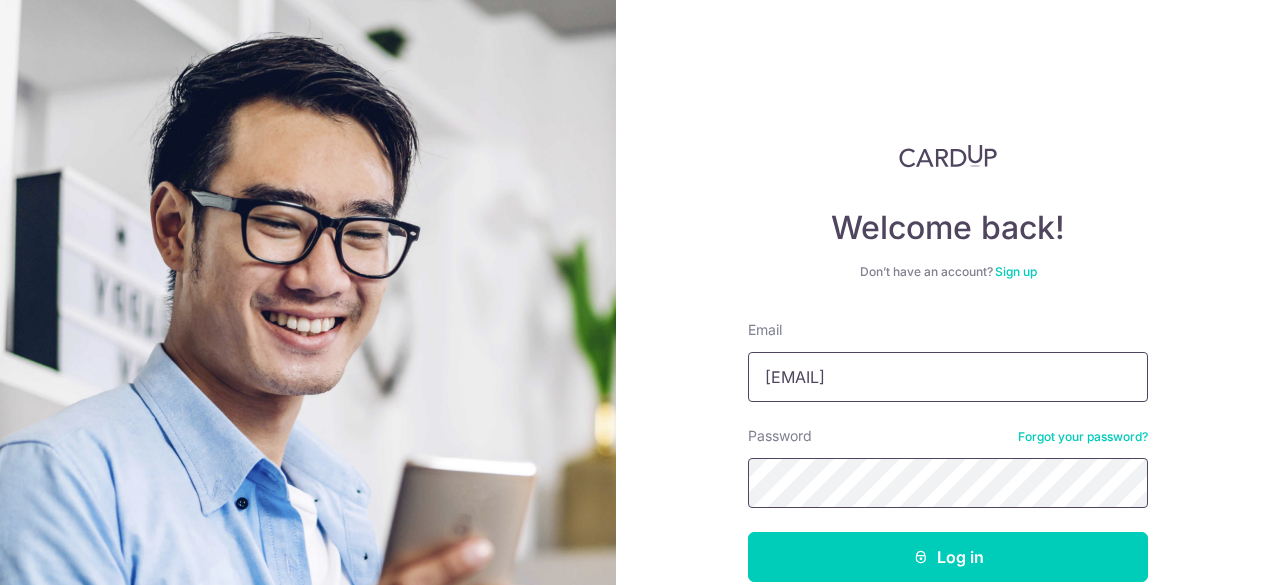 click on "Log in" at bounding box center (948, 557) 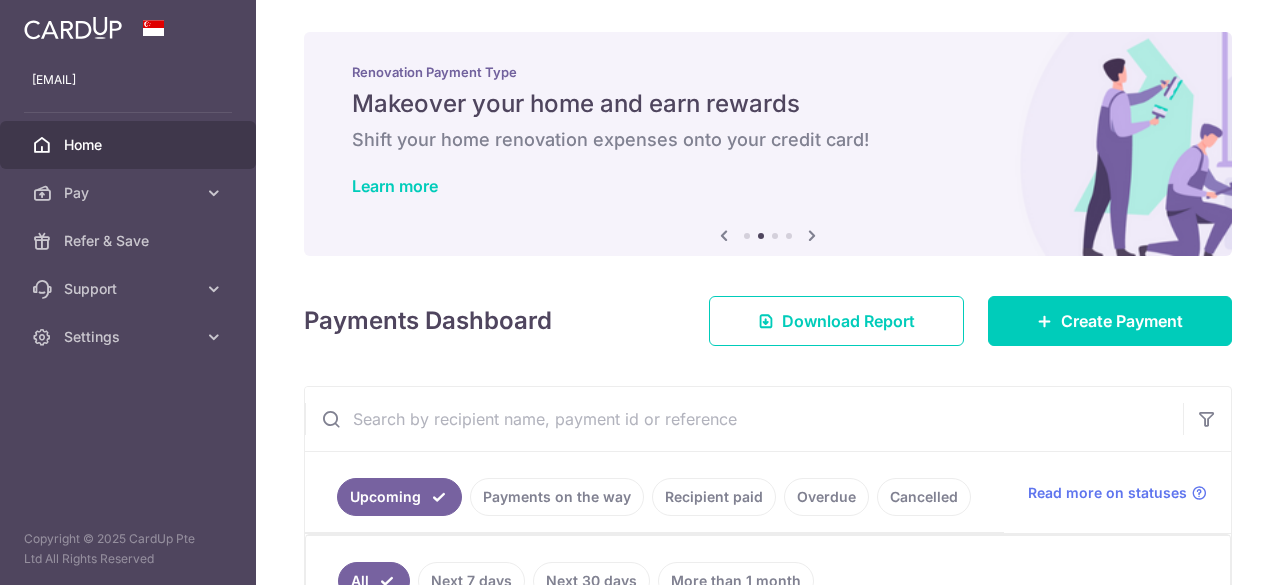 scroll, scrollTop: 0, scrollLeft: 0, axis: both 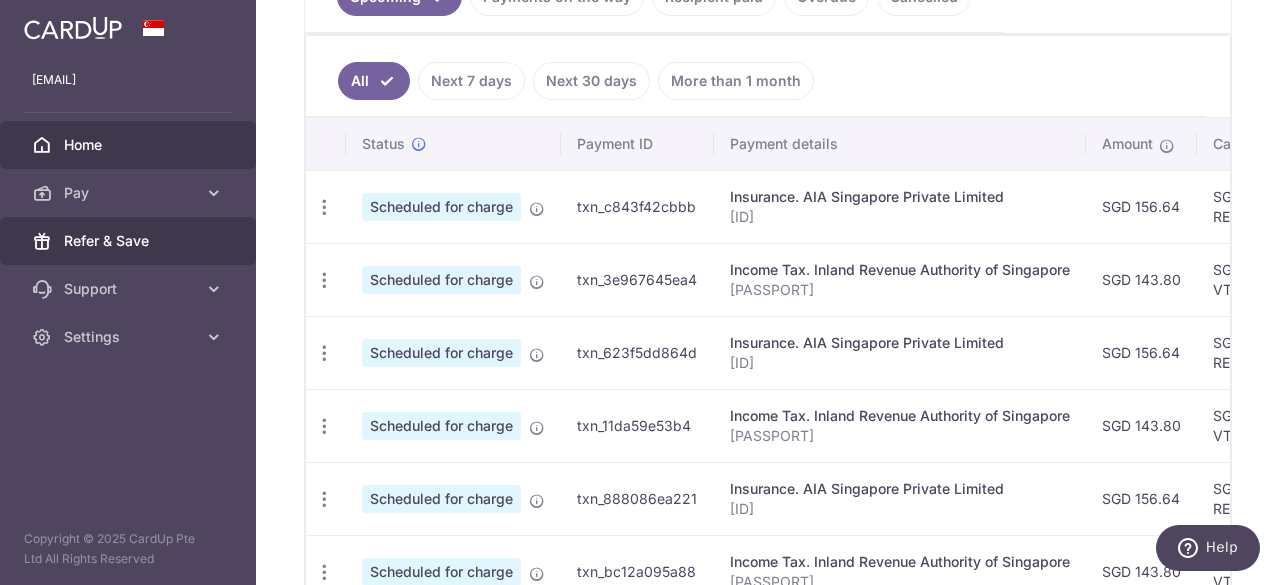 click on "Refer & Save" at bounding box center (130, 241) 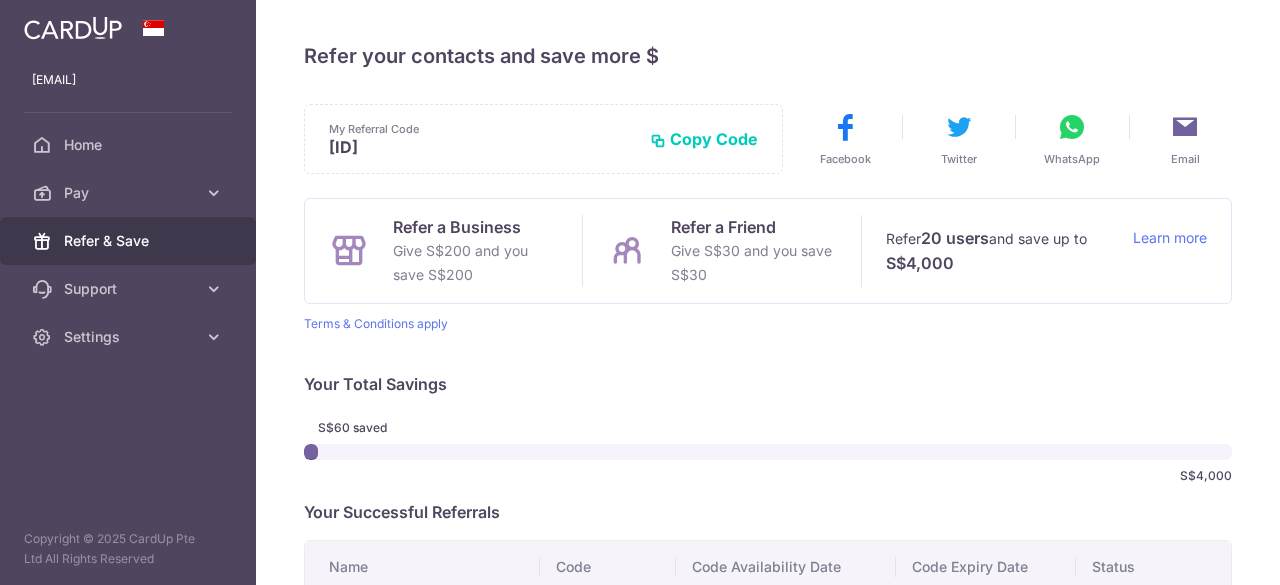 scroll, scrollTop: 0, scrollLeft: 0, axis: both 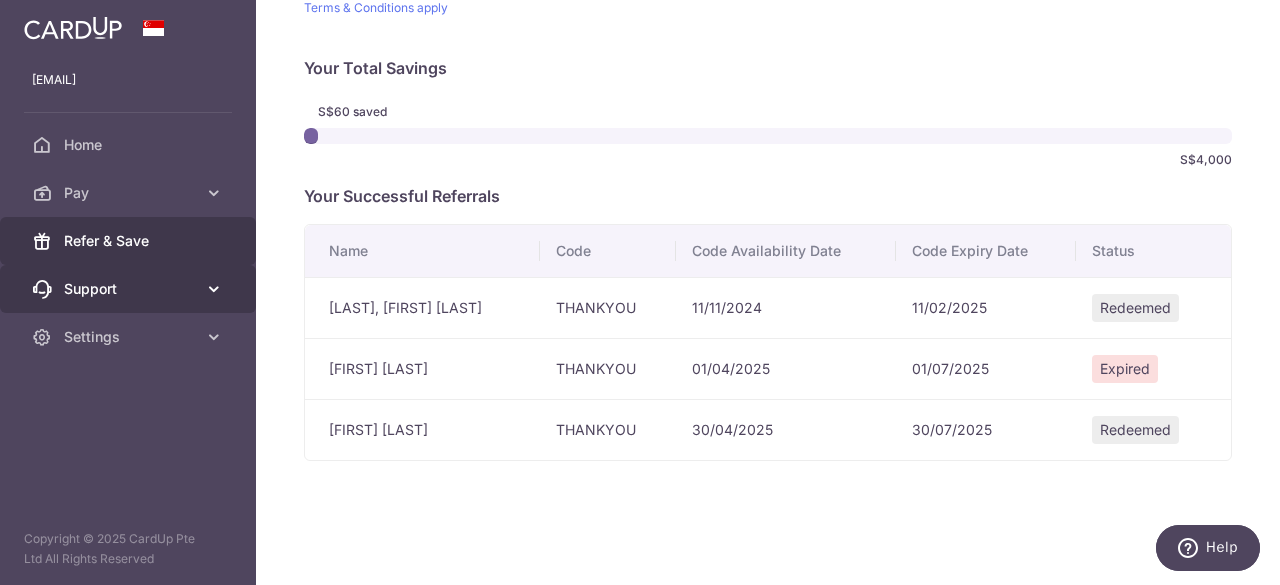 click on "Support" at bounding box center [128, 289] 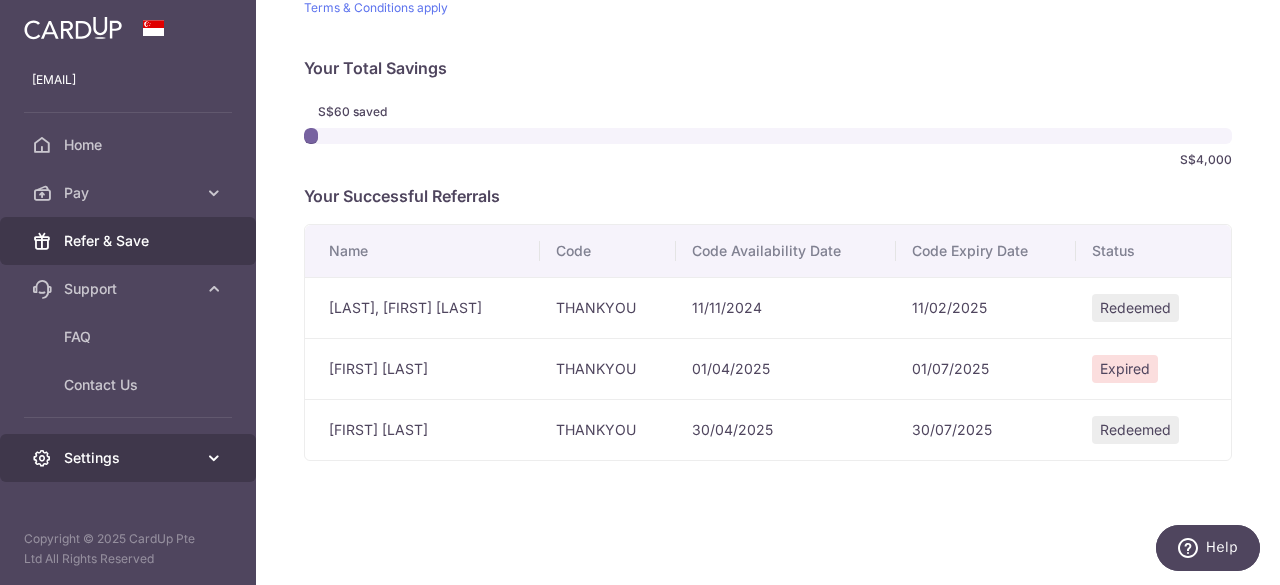click on "Settings" at bounding box center [128, 458] 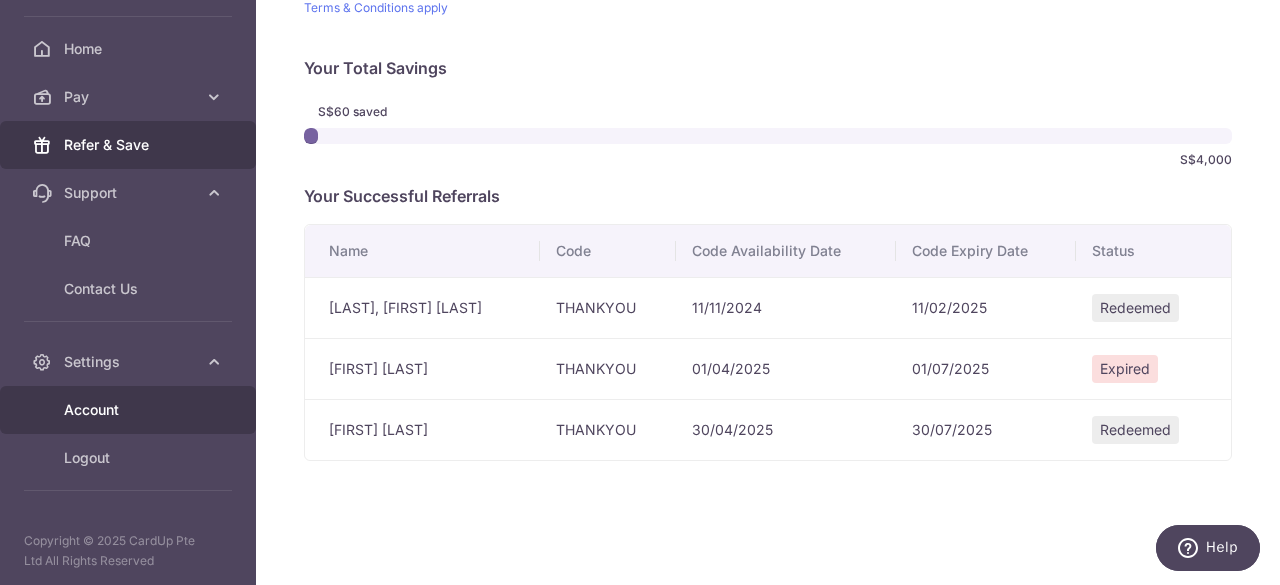 scroll, scrollTop: 0, scrollLeft: 0, axis: both 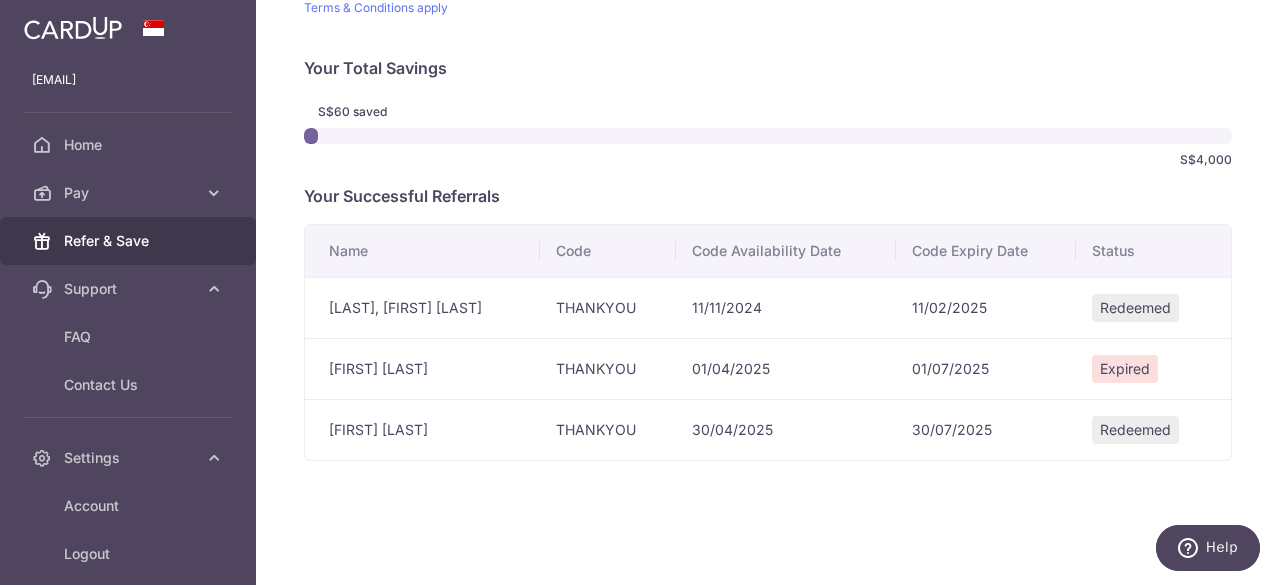 click on "Refer & Save" at bounding box center [130, 241] 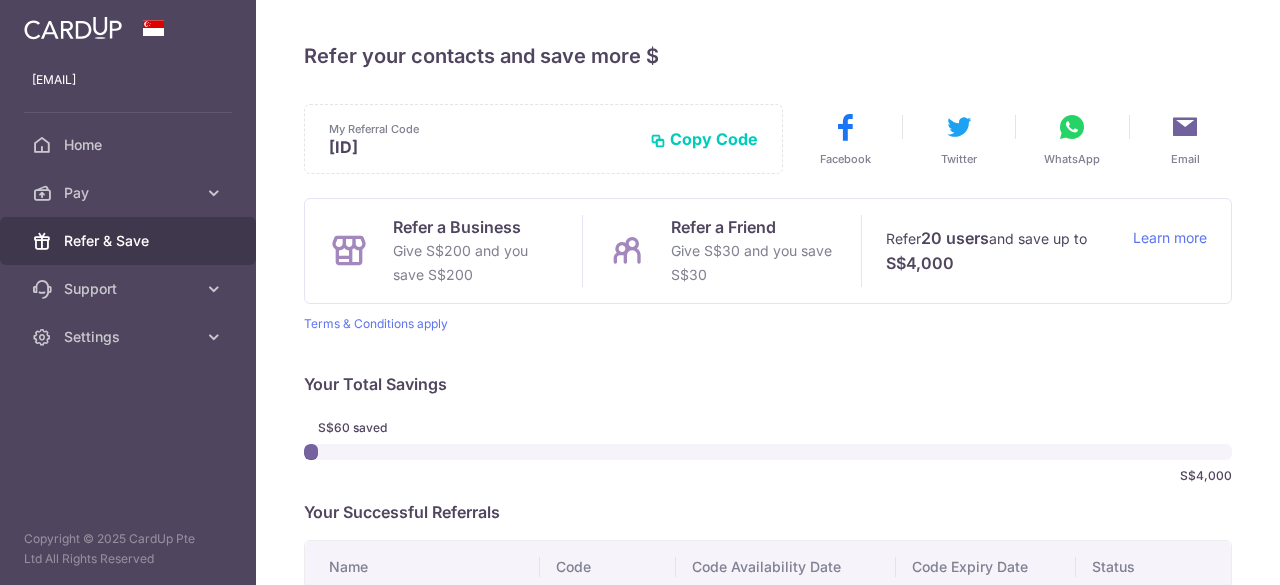 scroll, scrollTop: 0, scrollLeft: 0, axis: both 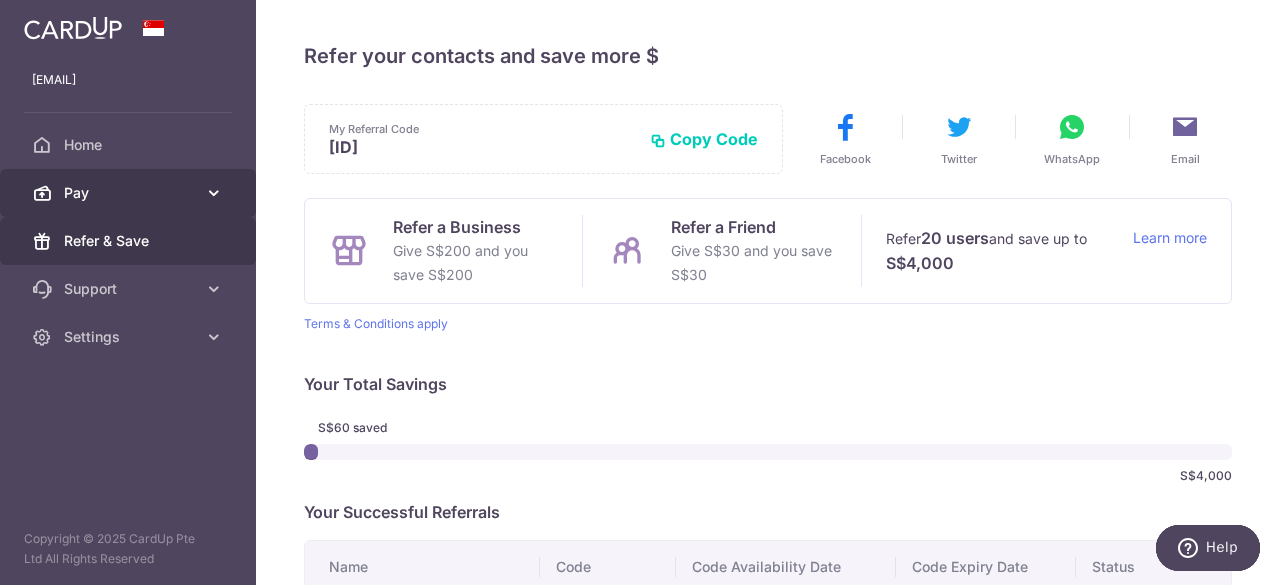 click on "Pay" at bounding box center [130, 193] 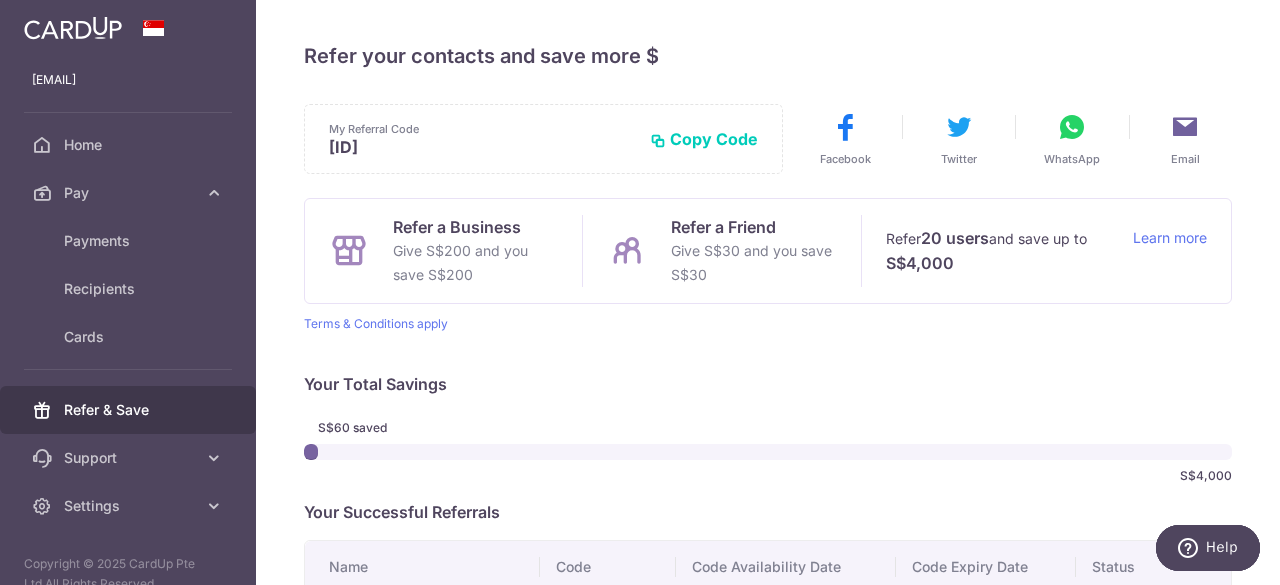 click on "Refer & Save" at bounding box center [130, 410] 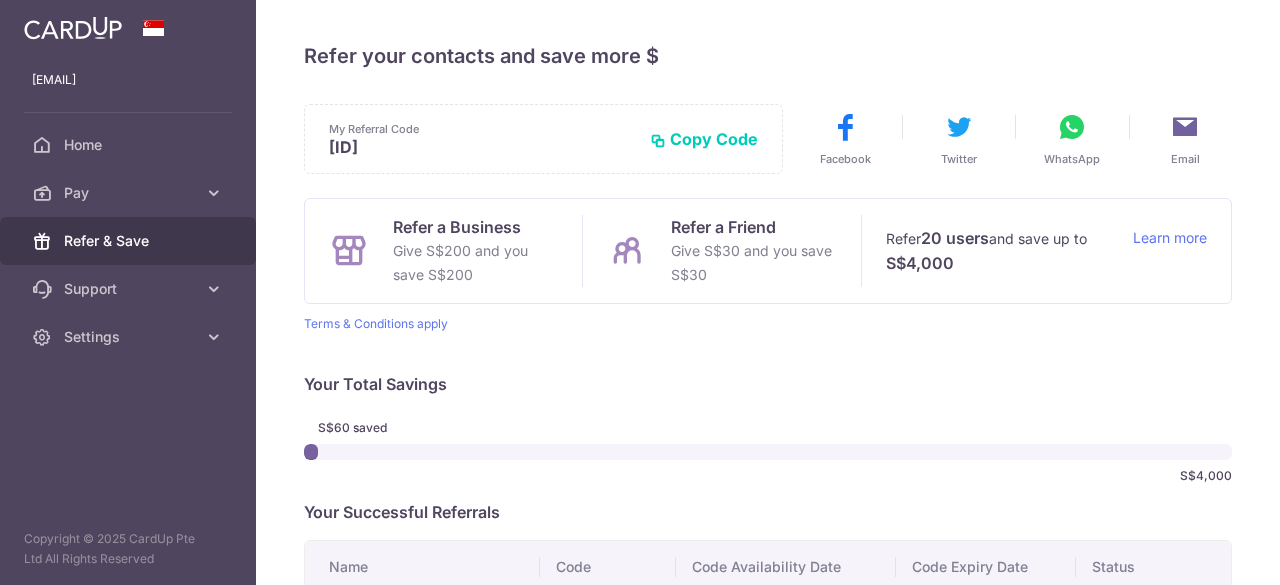 scroll, scrollTop: 0, scrollLeft: 0, axis: both 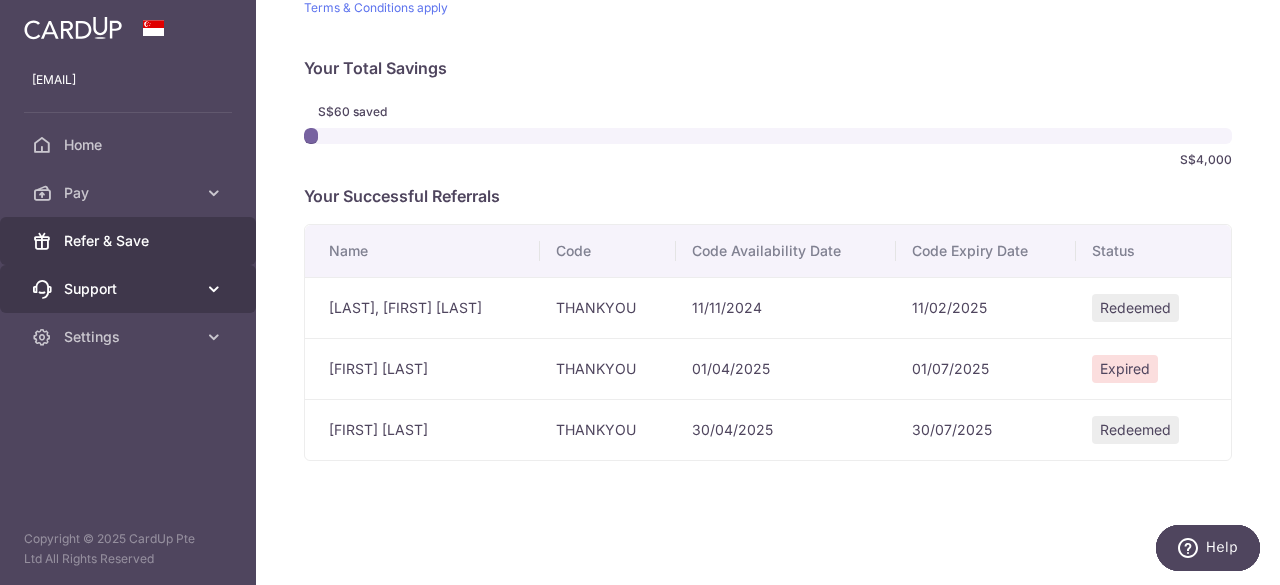 click on "Support" at bounding box center (130, 289) 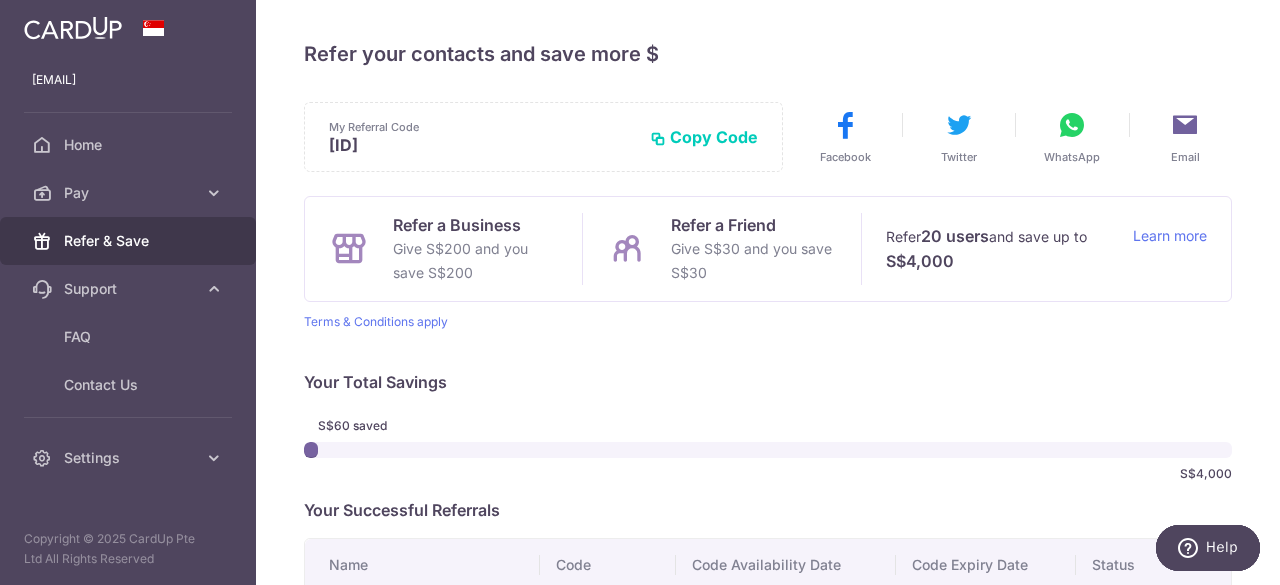 scroll, scrollTop: 0, scrollLeft: 0, axis: both 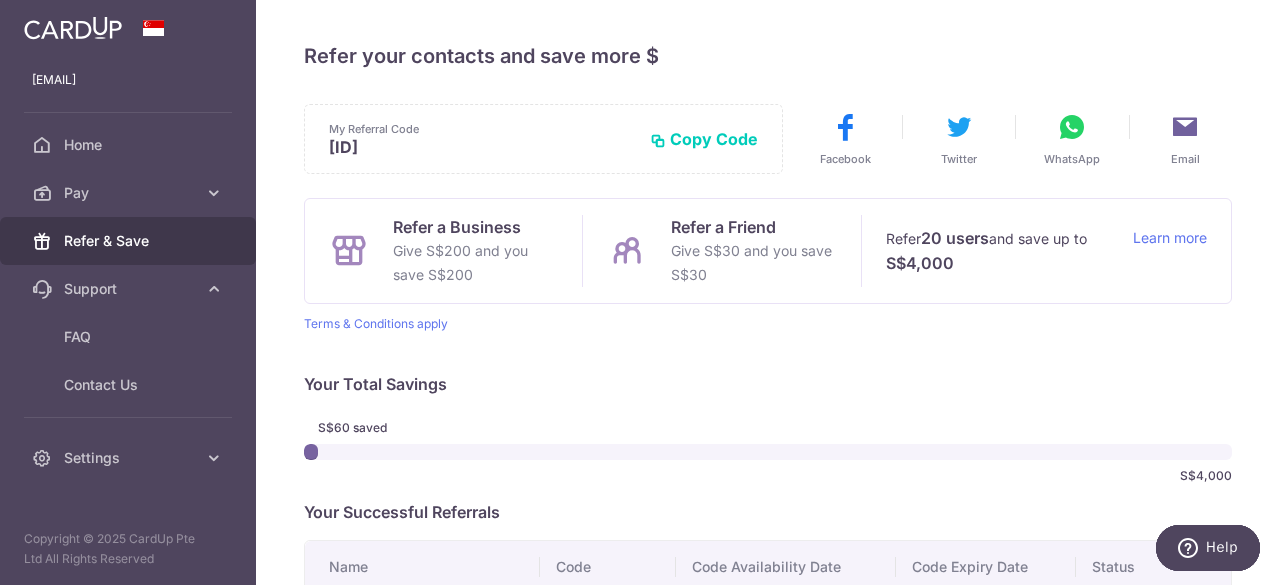 click on "Copy Code" at bounding box center [704, 139] 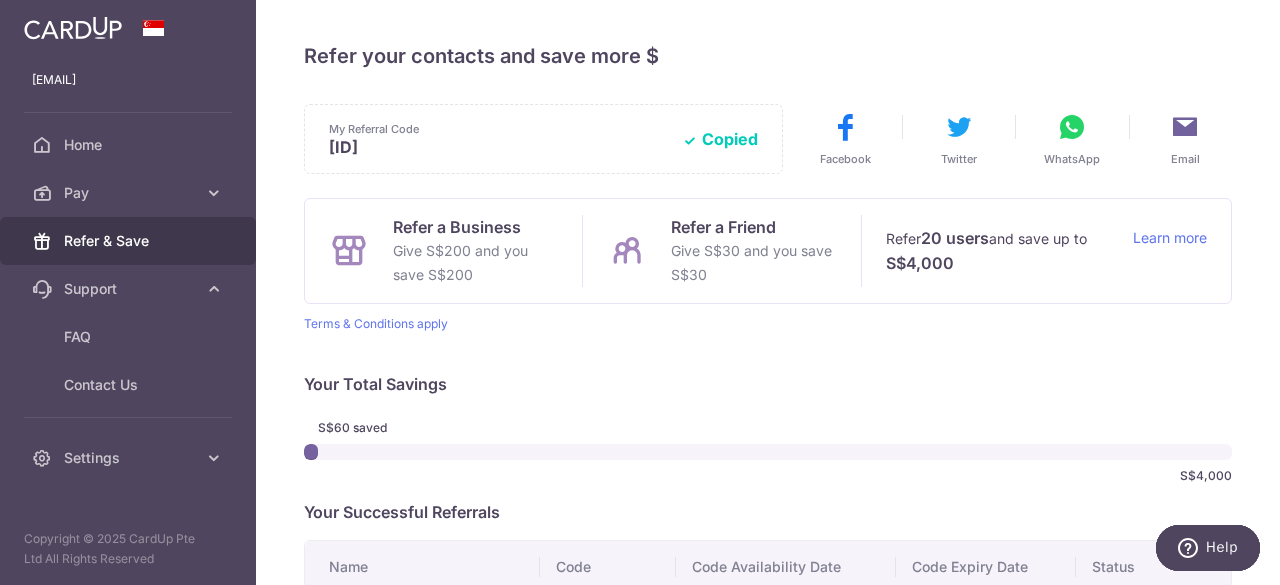 click on "Refer & Save" at bounding box center (130, 241) 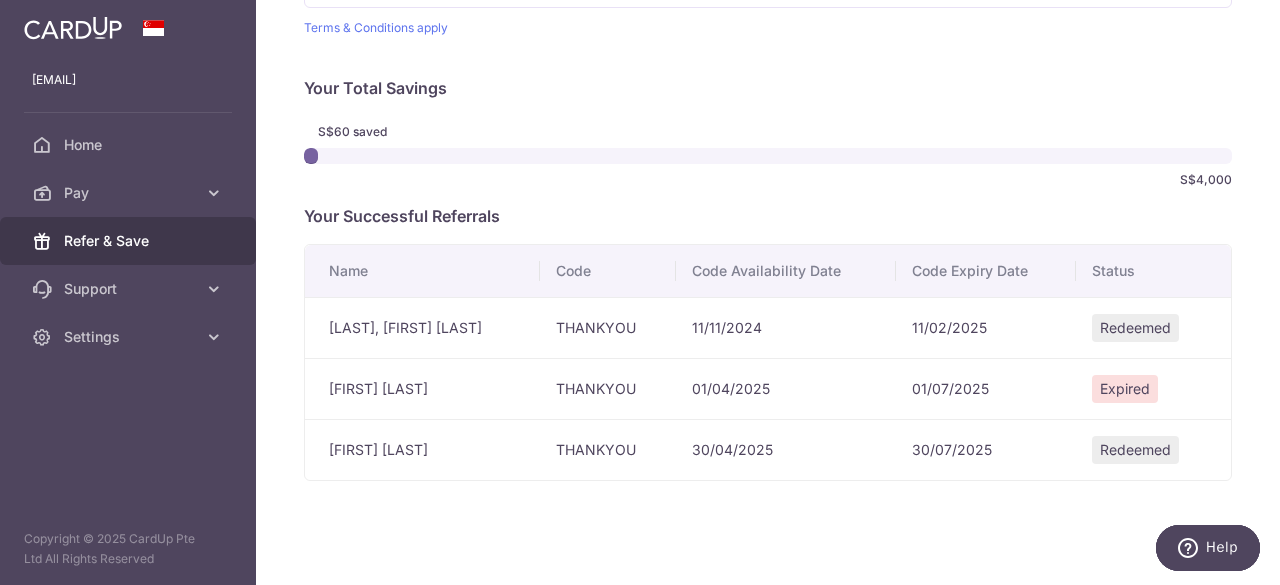 scroll, scrollTop: 0, scrollLeft: 0, axis: both 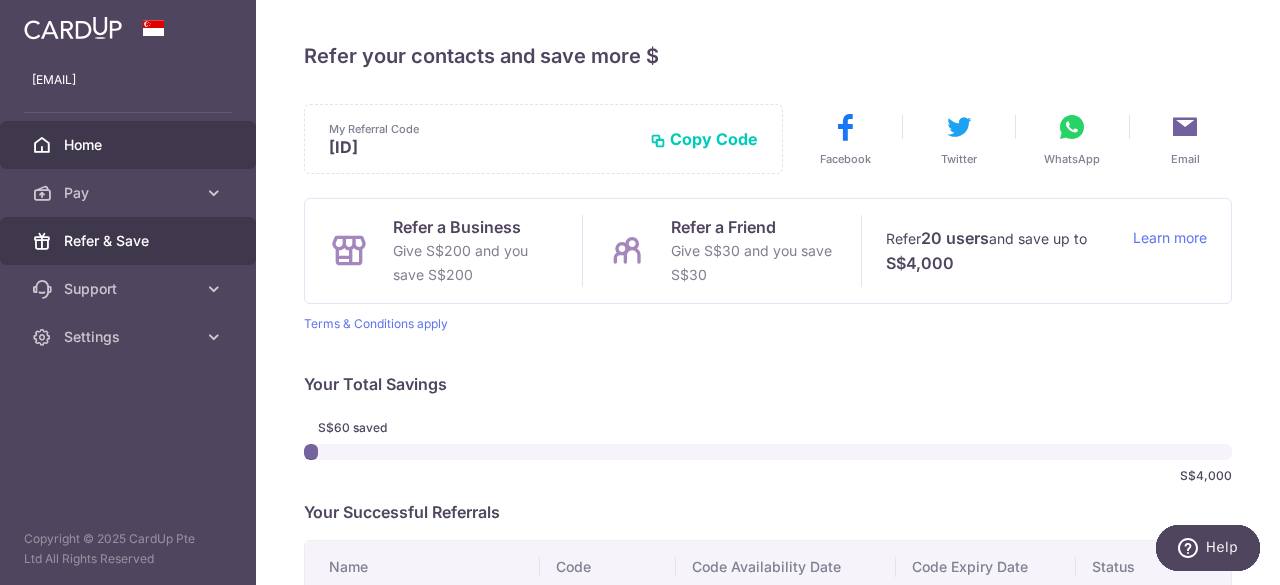 click on "Home" at bounding box center [128, 145] 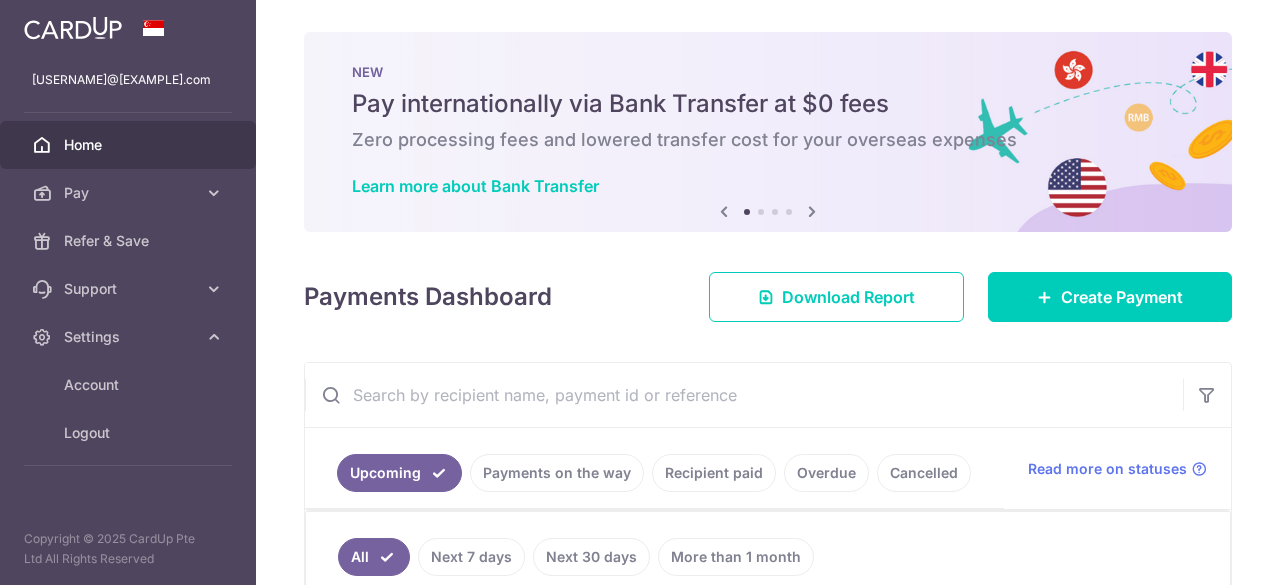 scroll, scrollTop: 0, scrollLeft: 0, axis: both 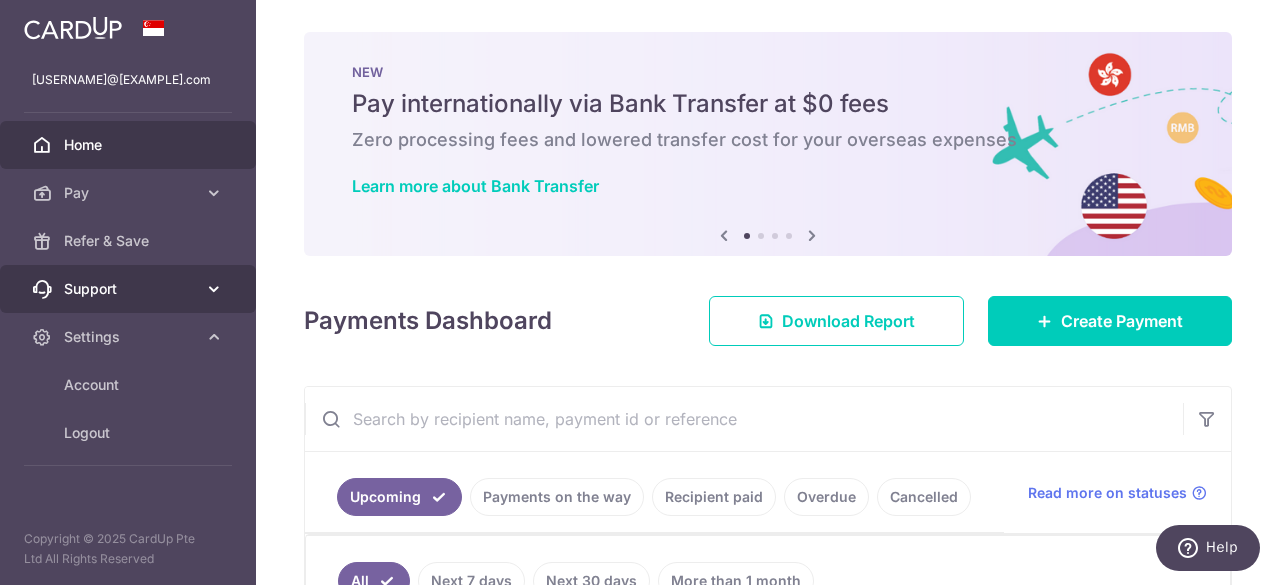 click on "Support" at bounding box center [128, 289] 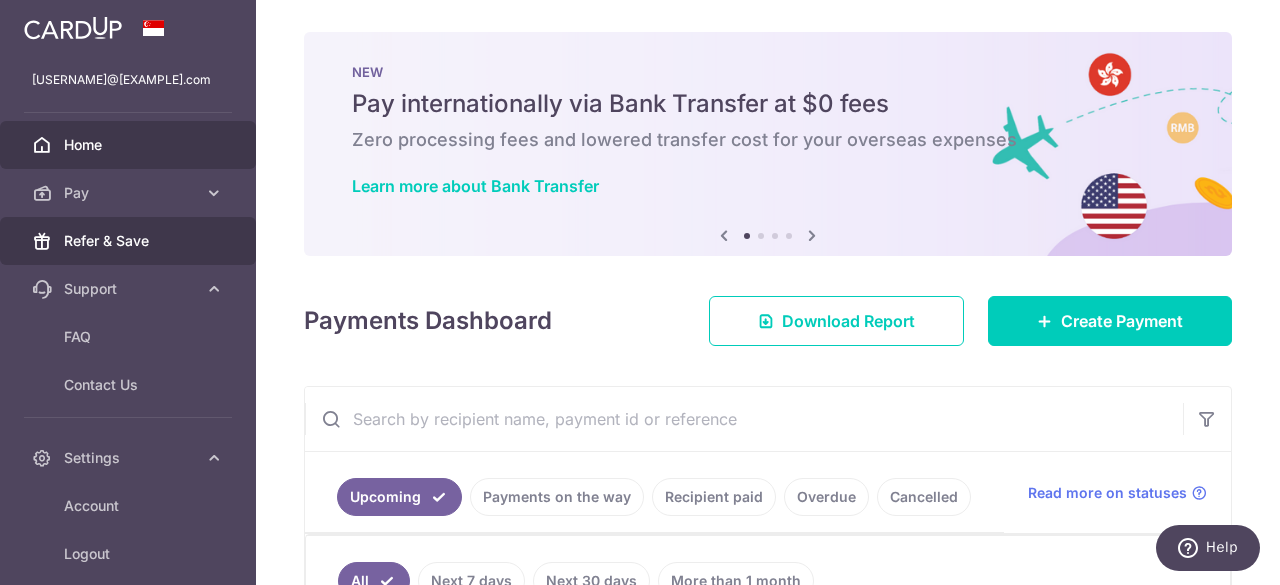 click on "Refer & Save" at bounding box center [130, 241] 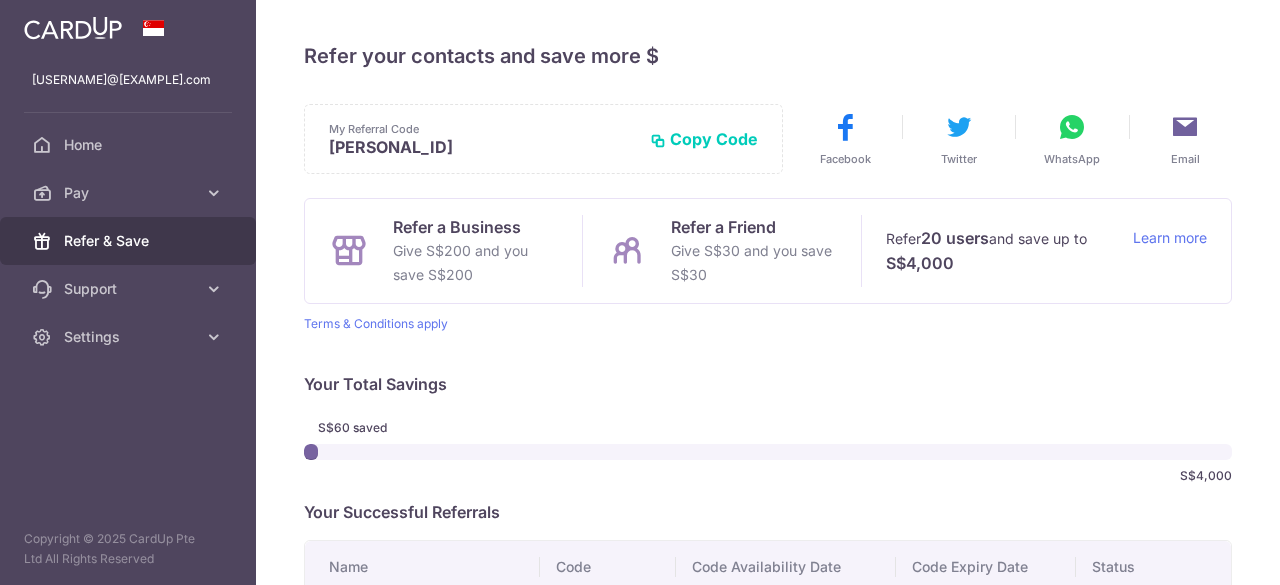 scroll, scrollTop: 0, scrollLeft: 0, axis: both 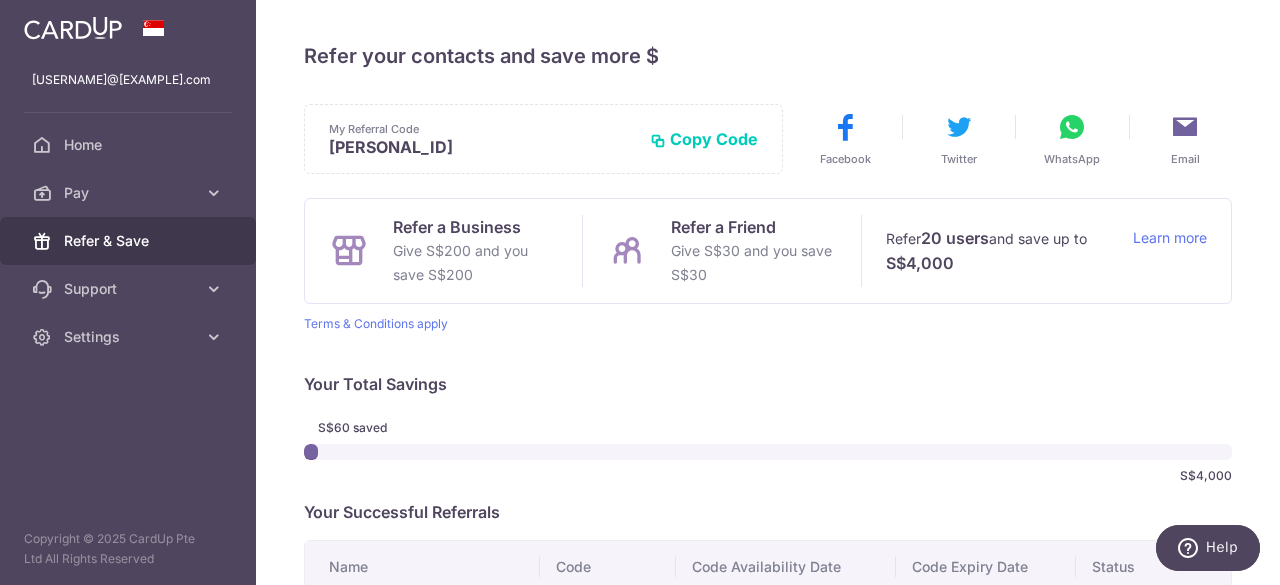 drag, startPoint x: 389, startPoint y: 222, endPoint x: 484, endPoint y: 271, distance: 106.89247 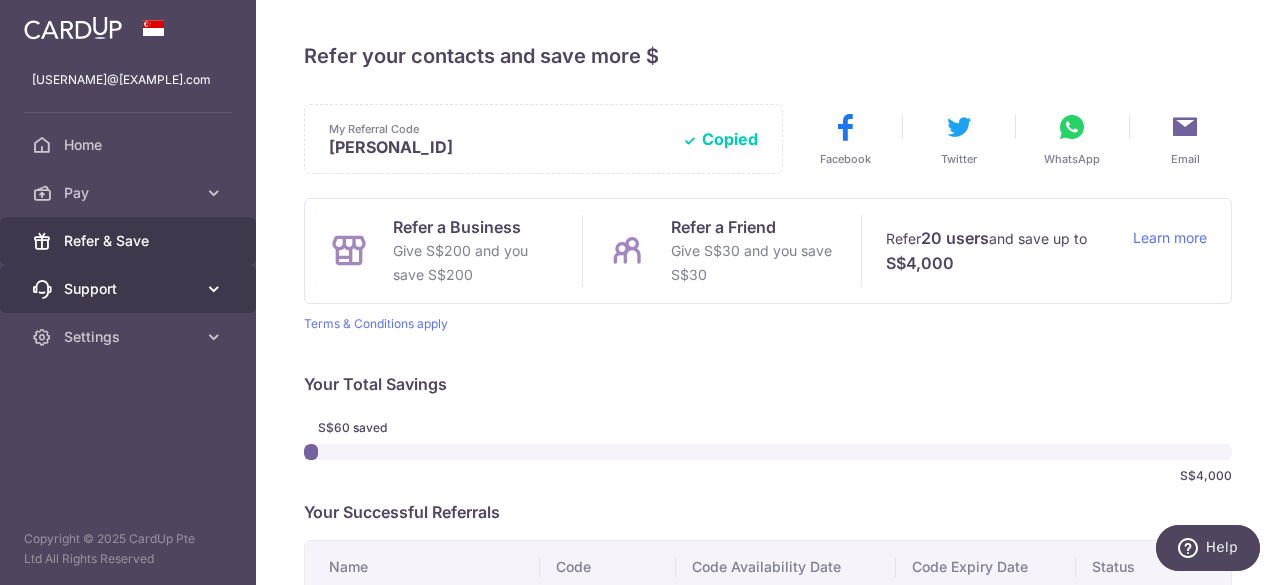 click on "Support" at bounding box center [128, 289] 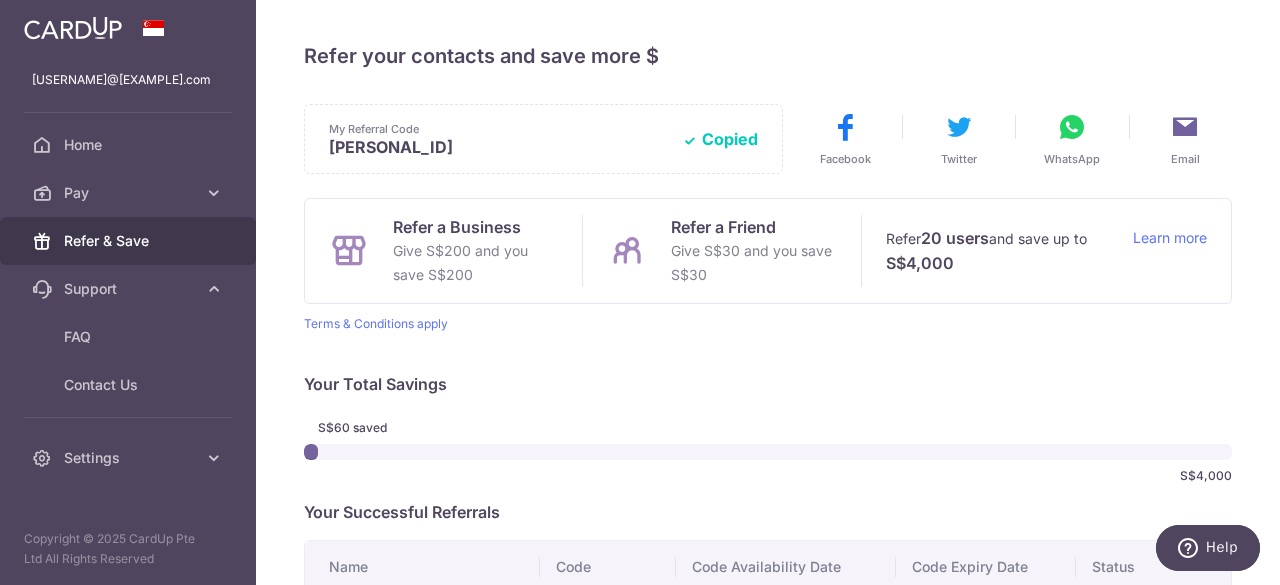 drag, startPoint x: 688, startPoint y: 237, endPoint x: 722, endPoint y: 237, distance: 34 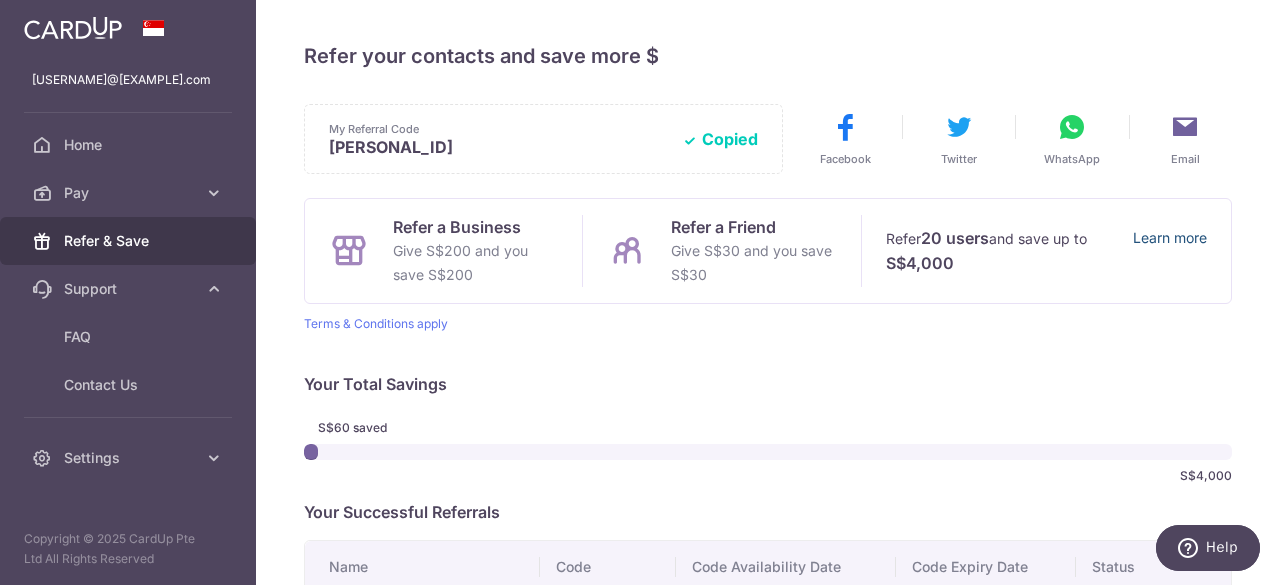 click on "Learn more" at bounding box center [1170, 251] 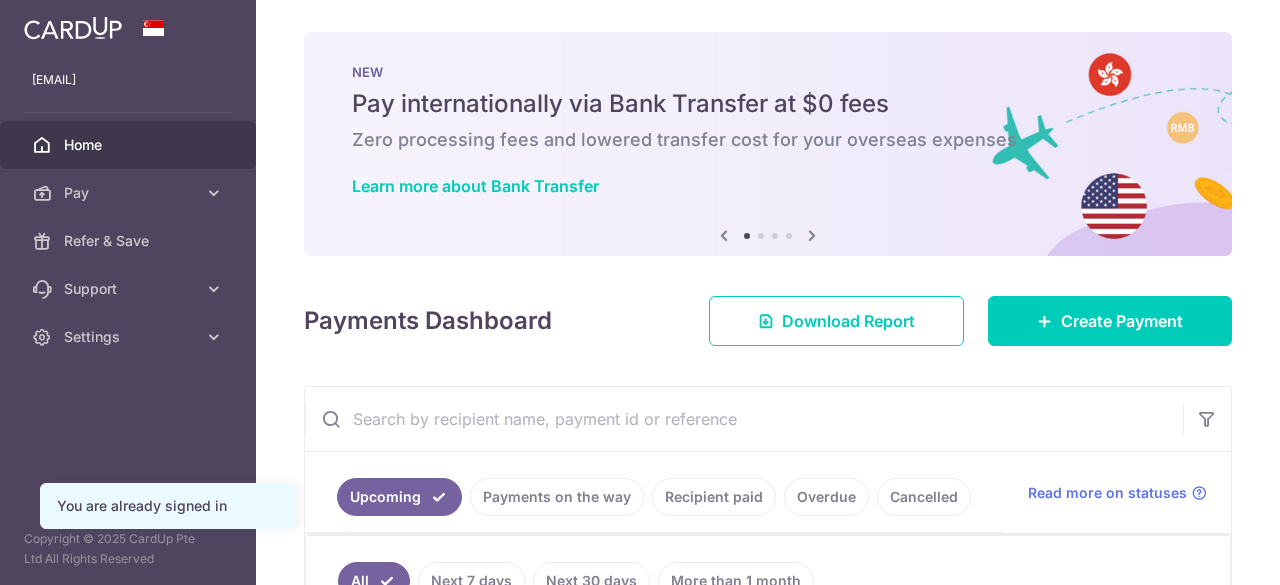 scroll, scrollTop: 0, scrollLeft: 0, axis: both 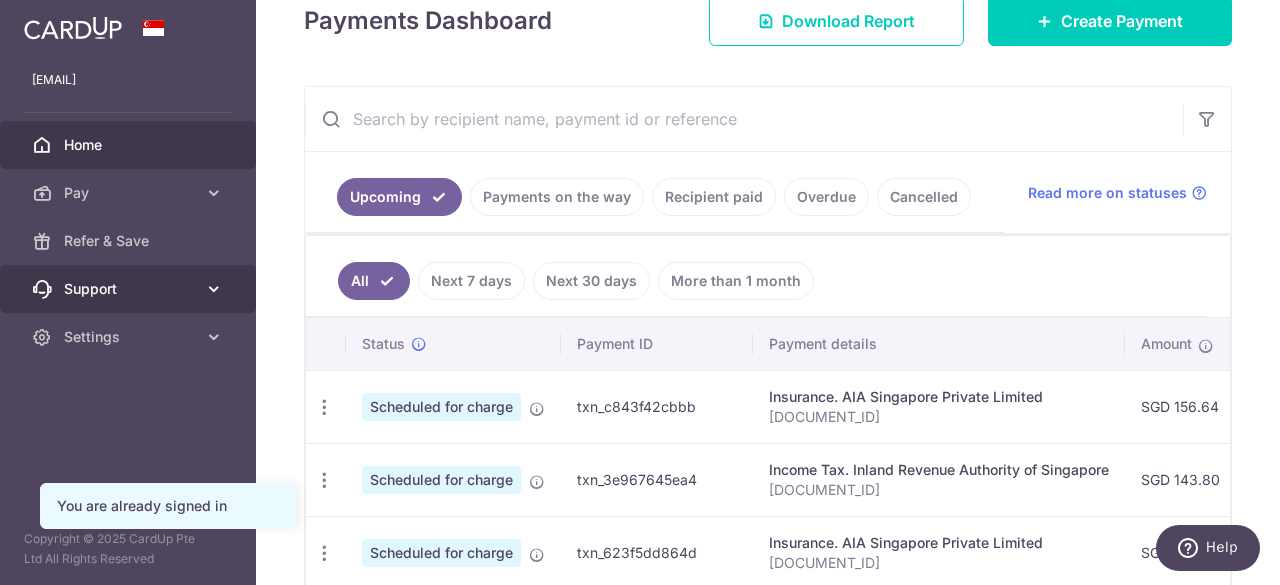 click on "Support" at bounding box center (130, 289) 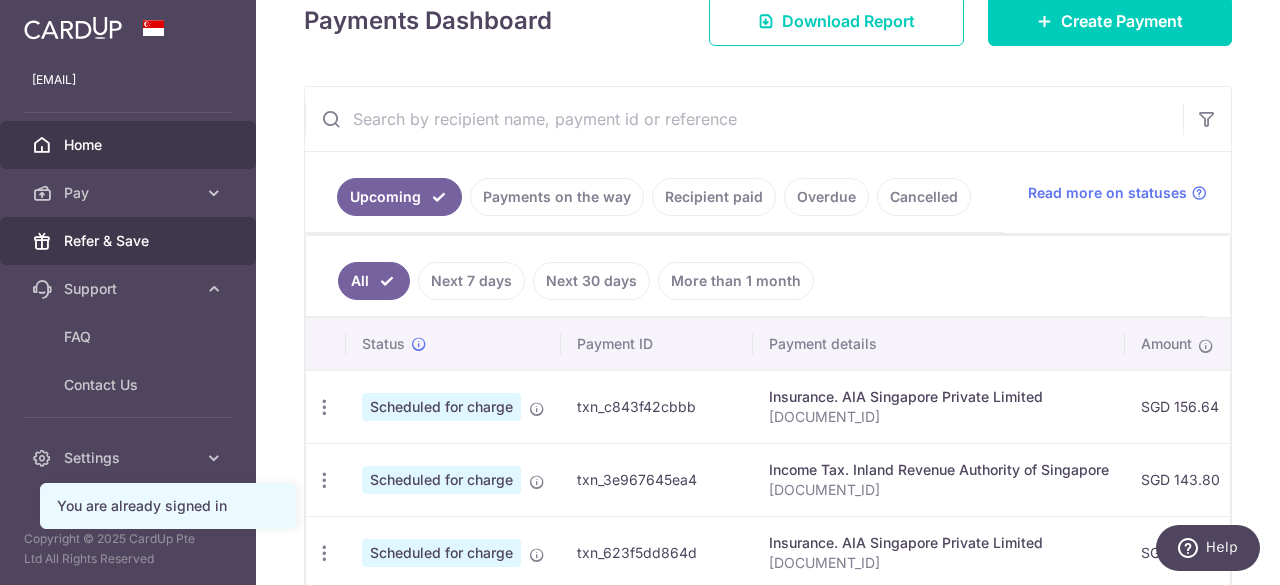 click on "Refer & Save" at bounding box center (130, 241) 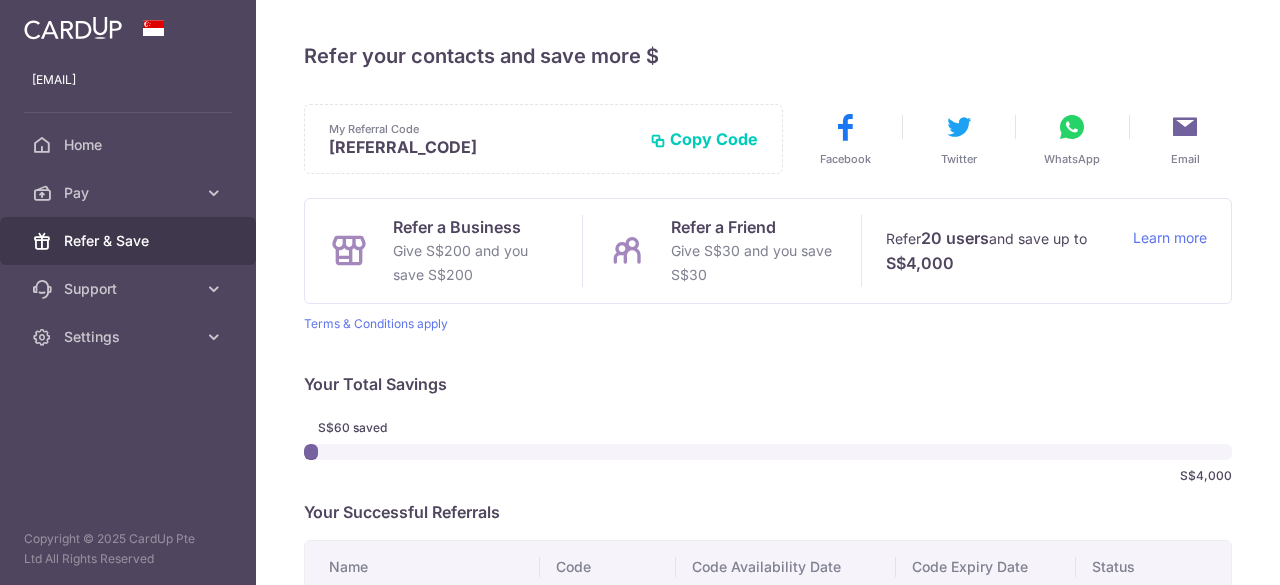 scroll, scrollTop: 0, scrollLeft: 0, axis: both 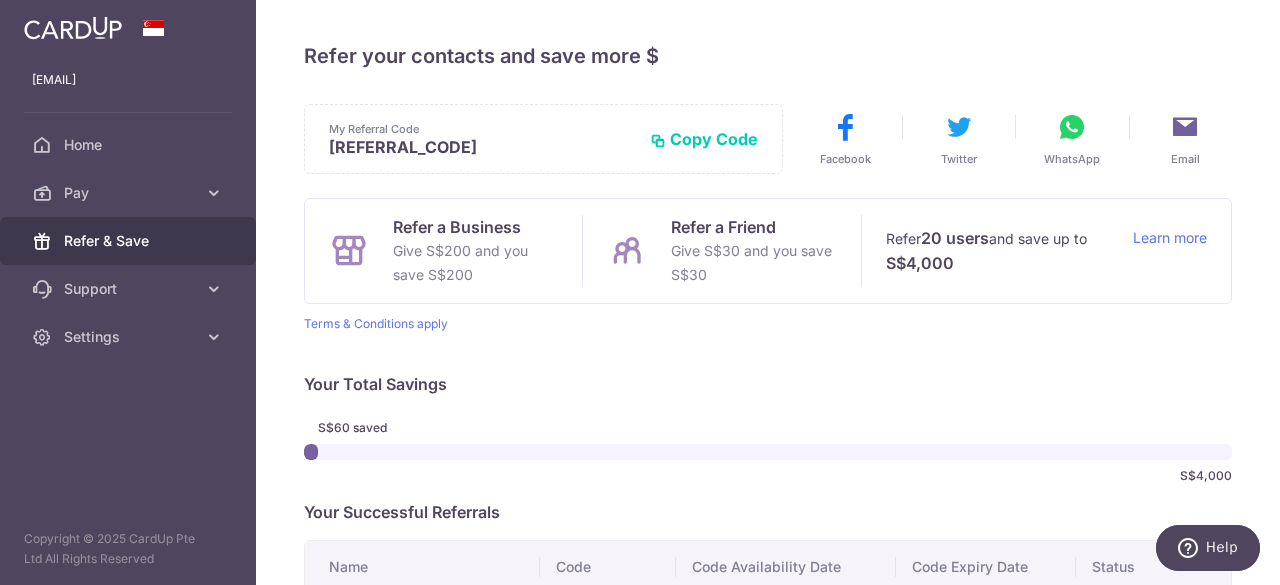 click on "Copy Code" at bounding box center [704, 139] 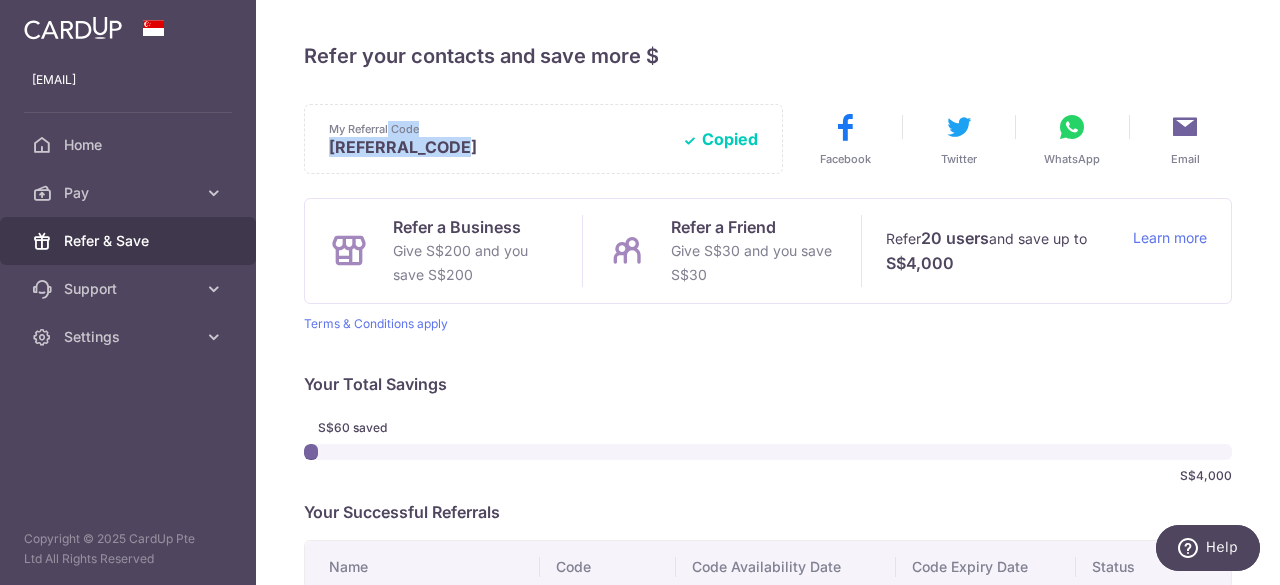 drag, startPoint x: 324, startPoint y: 127, endPoint x: 479, endPoint y: 151, distance: 156.84706 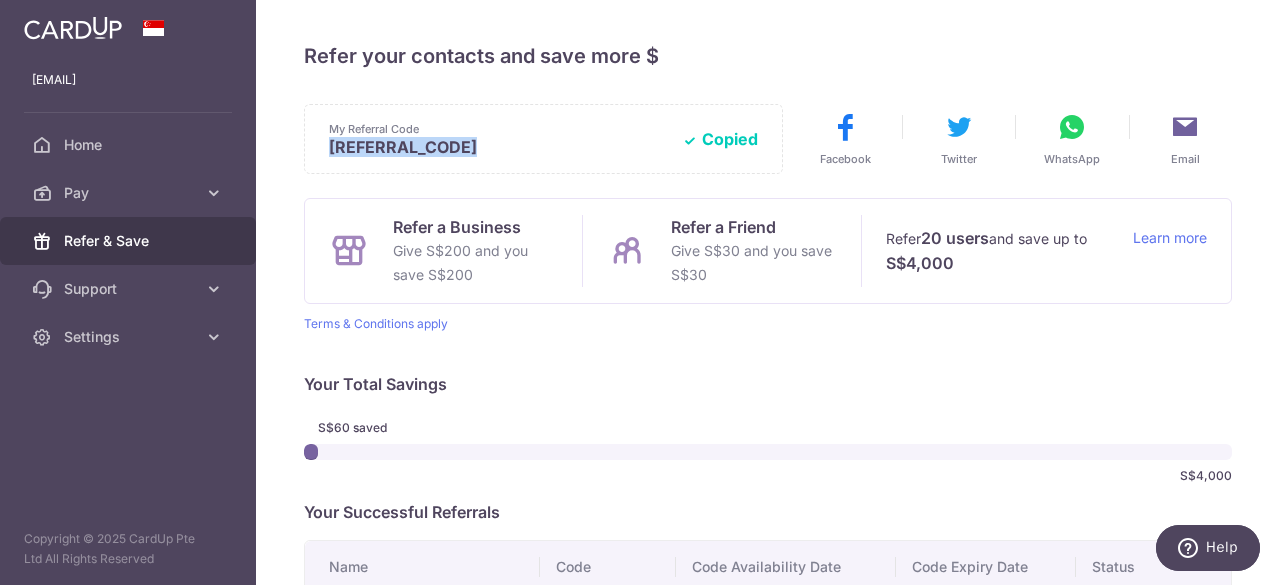 drag, startPoint x: 479, startPoint y: 151, endPoint x: 340, endPoint y: 149, distance: 139.01439 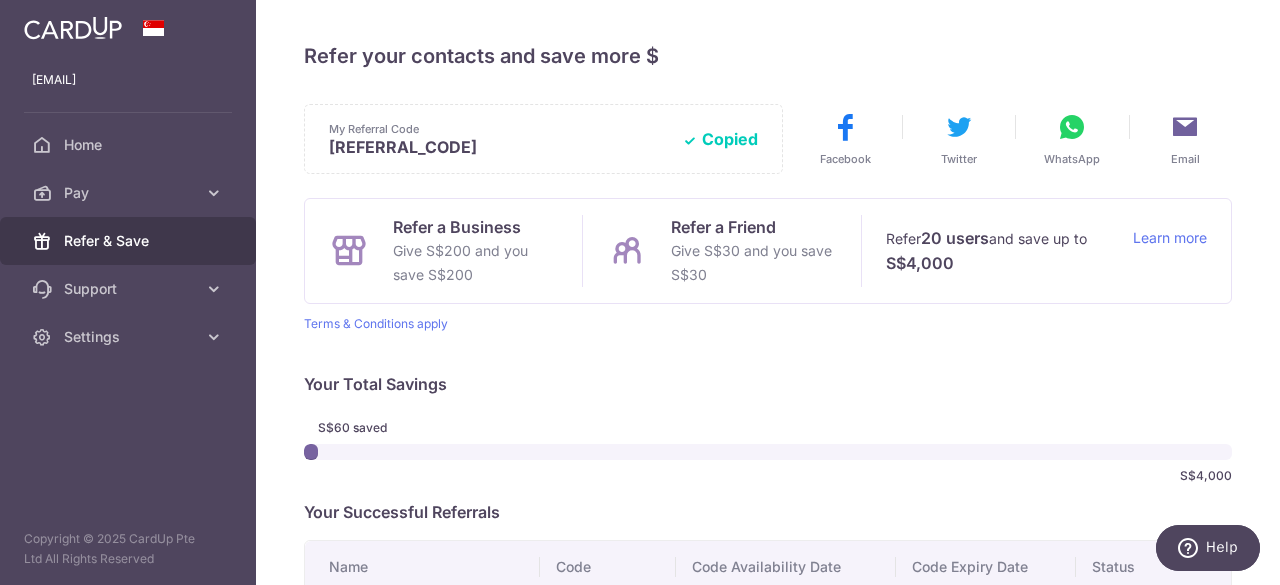 click on "×
Invite your friends via email
Send Invitations
Sample
From
CardUp
Subject Line
Your friend has given you CardUp credits
Sample Email
Refer your contacts and save more $
My Referral Code
[REFERRAL_CODE]" at bounding box center (768, 292) 